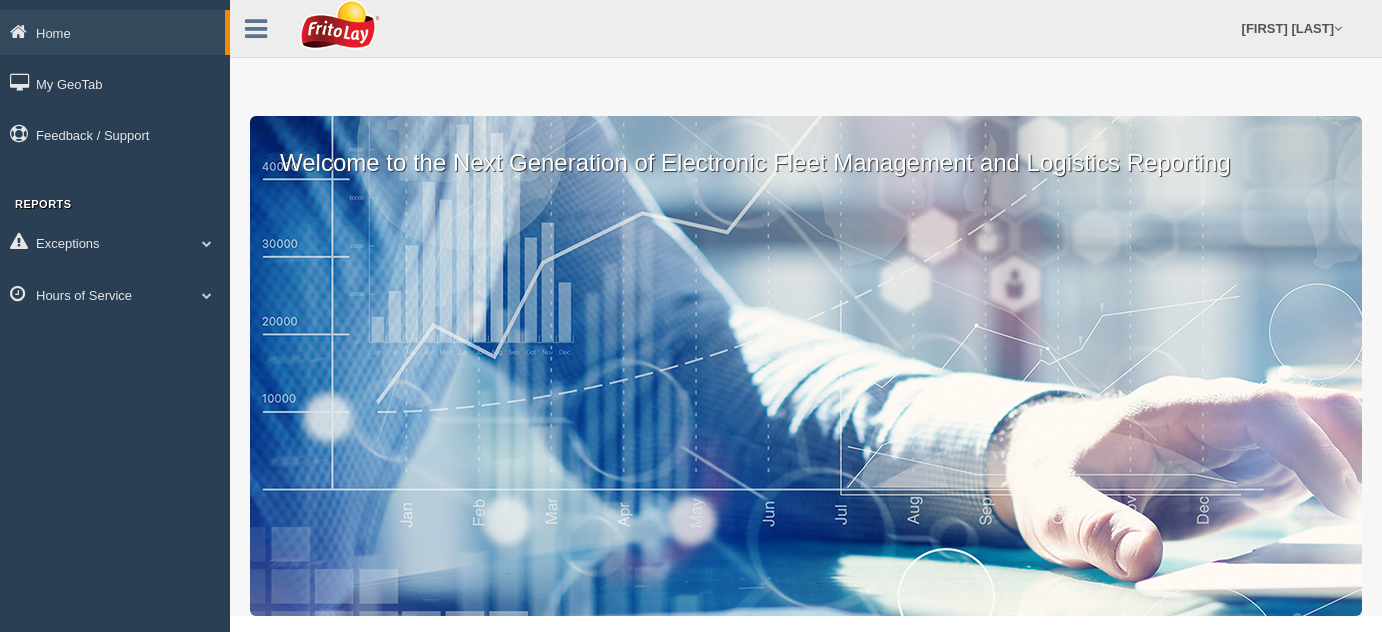 scroll, scrollTop: 0, scrollLeft: 0, axis: both 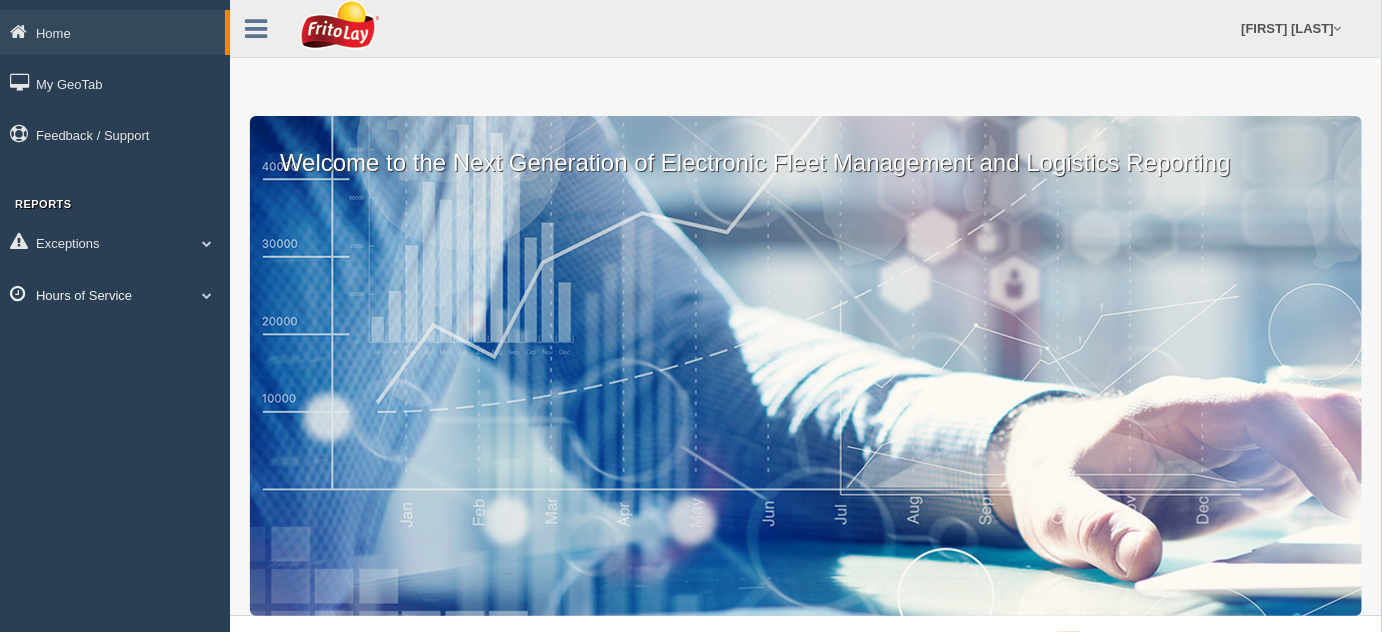 click at bounding box center [207, 243] 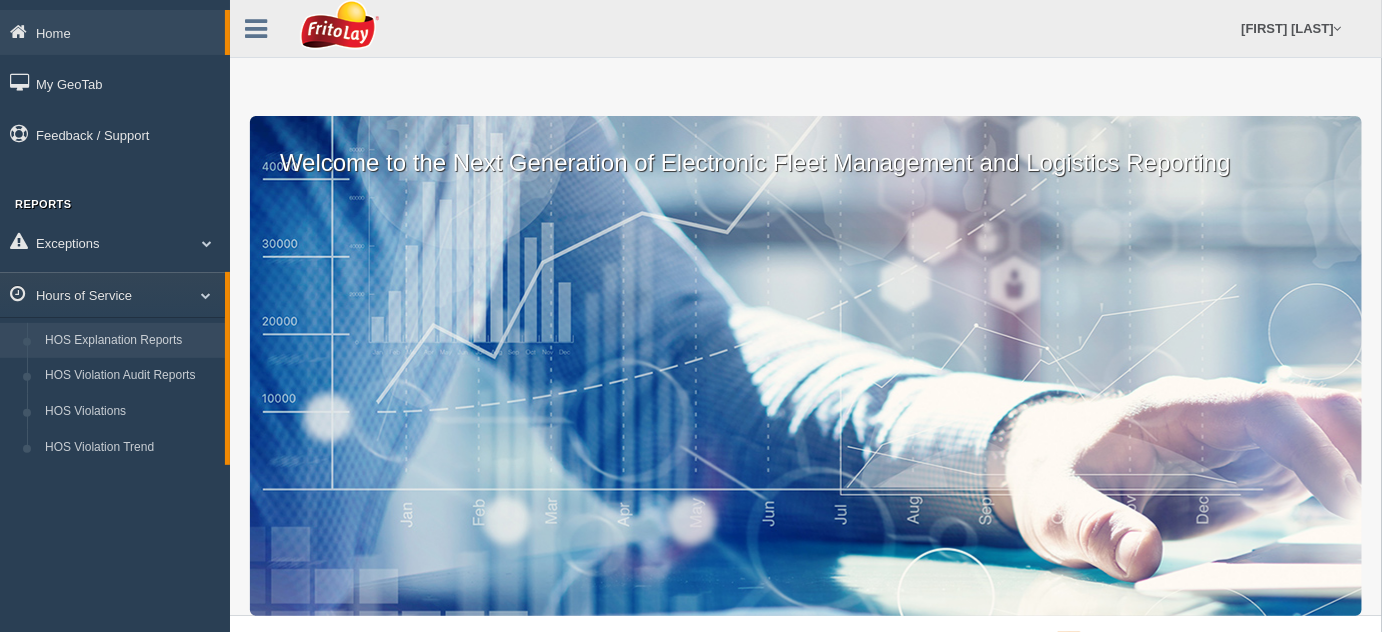click on "HOS Explanation Reports" at bounding box center [130, 341] 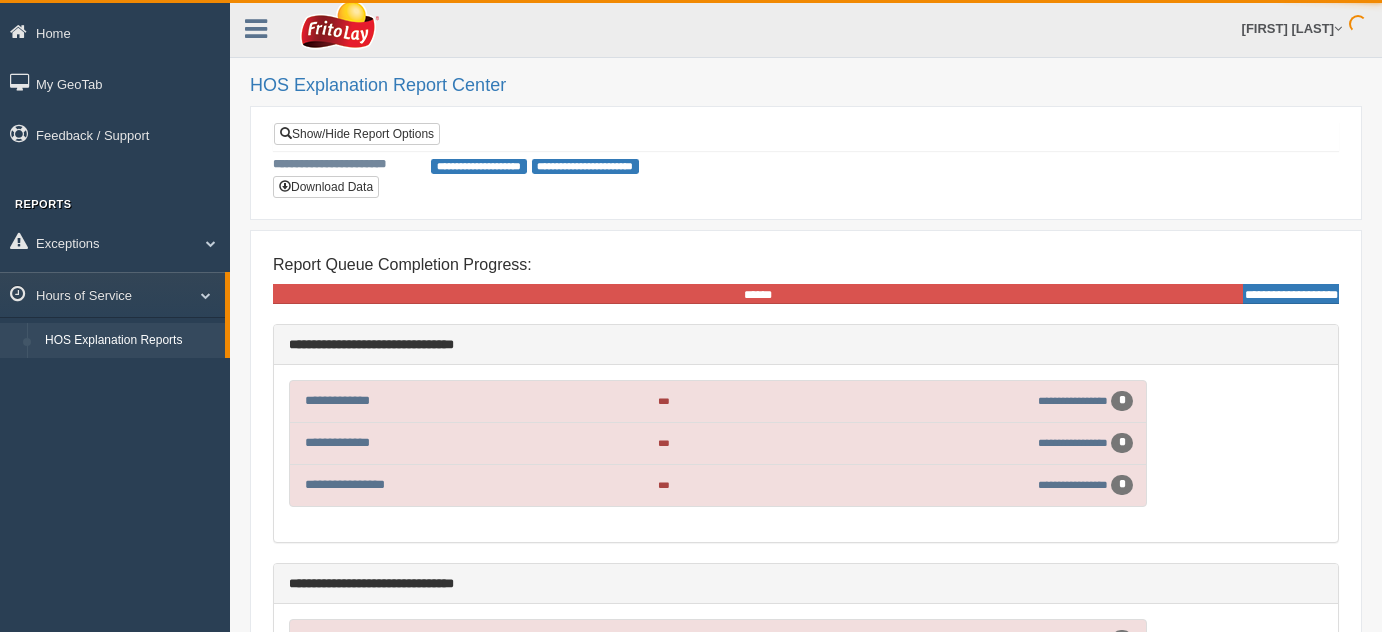scroll, scrollTop: 0, scrollLeft: 0, axis: both 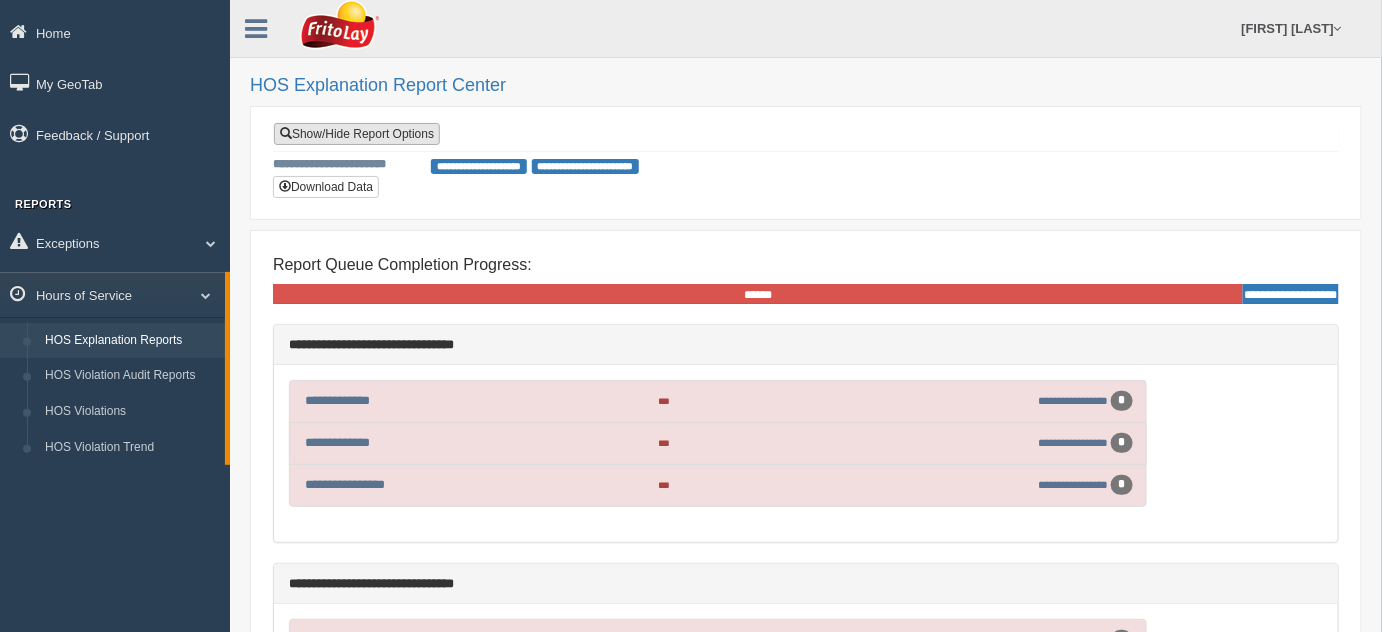 click on "[SHOW_HIDE_REPORT_OPTIONS]" at bounding box center (384, 134) 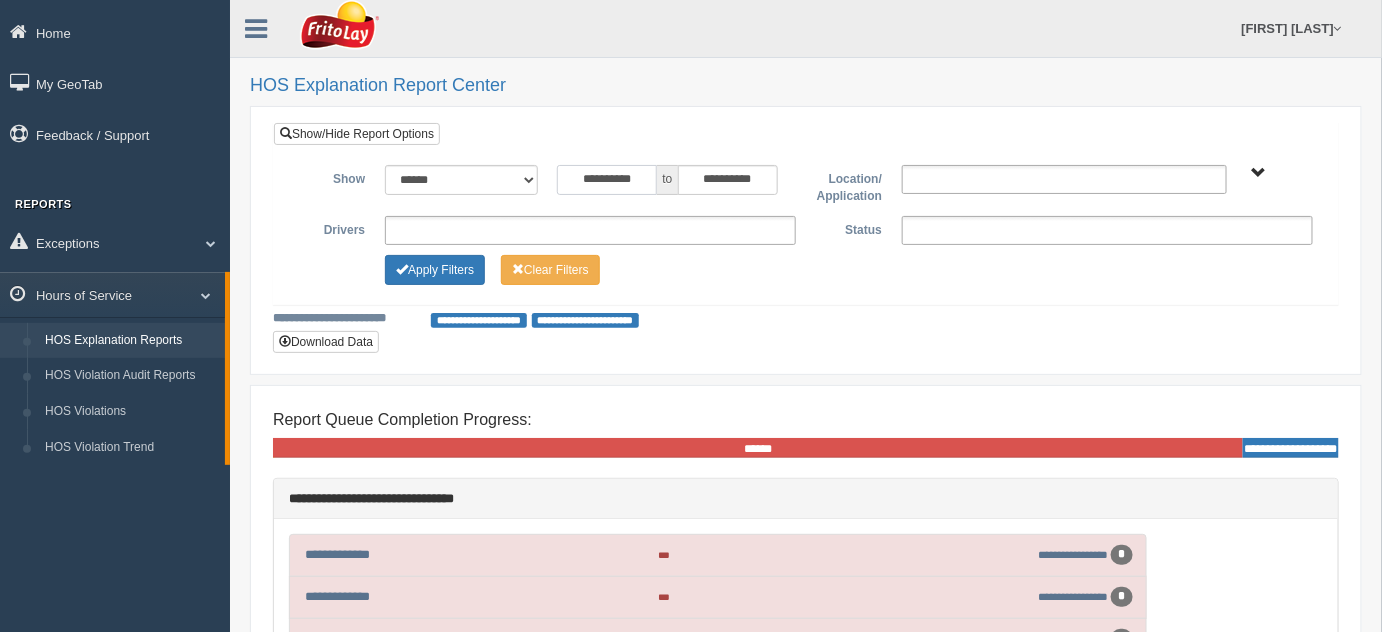 click on "**********" at bounding box center [607, 180] 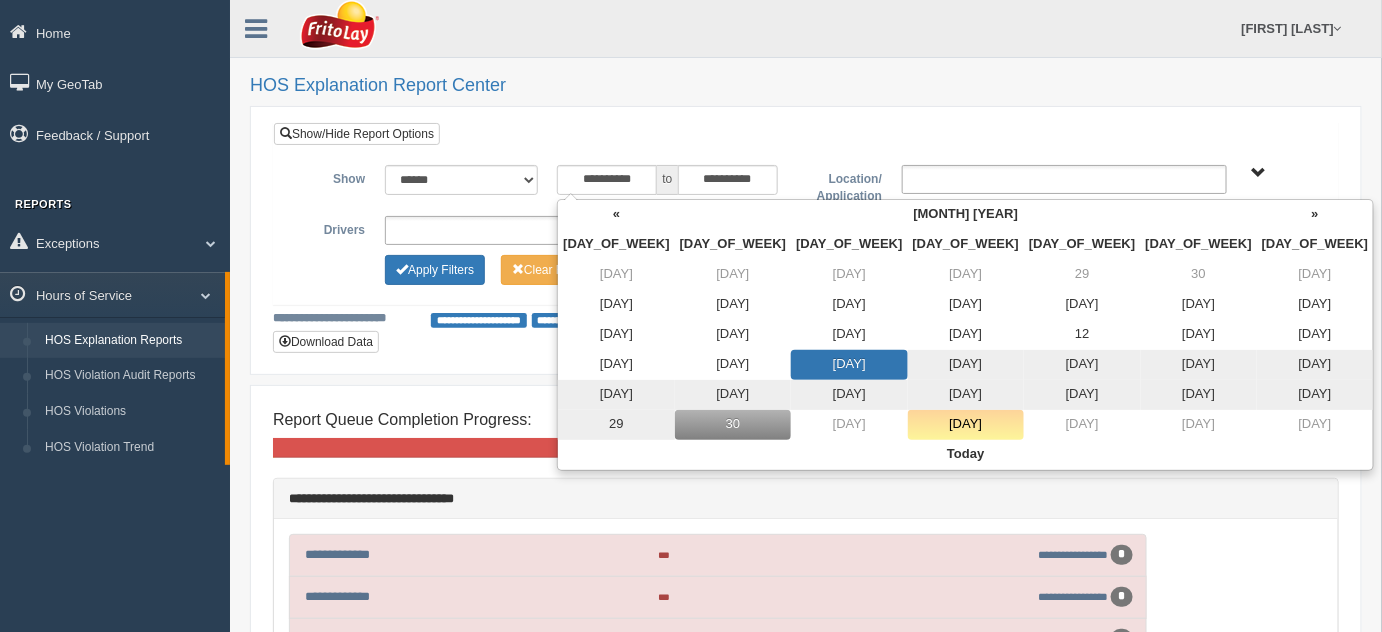 click on "[DAY]" at bounding box center [1082, 365] 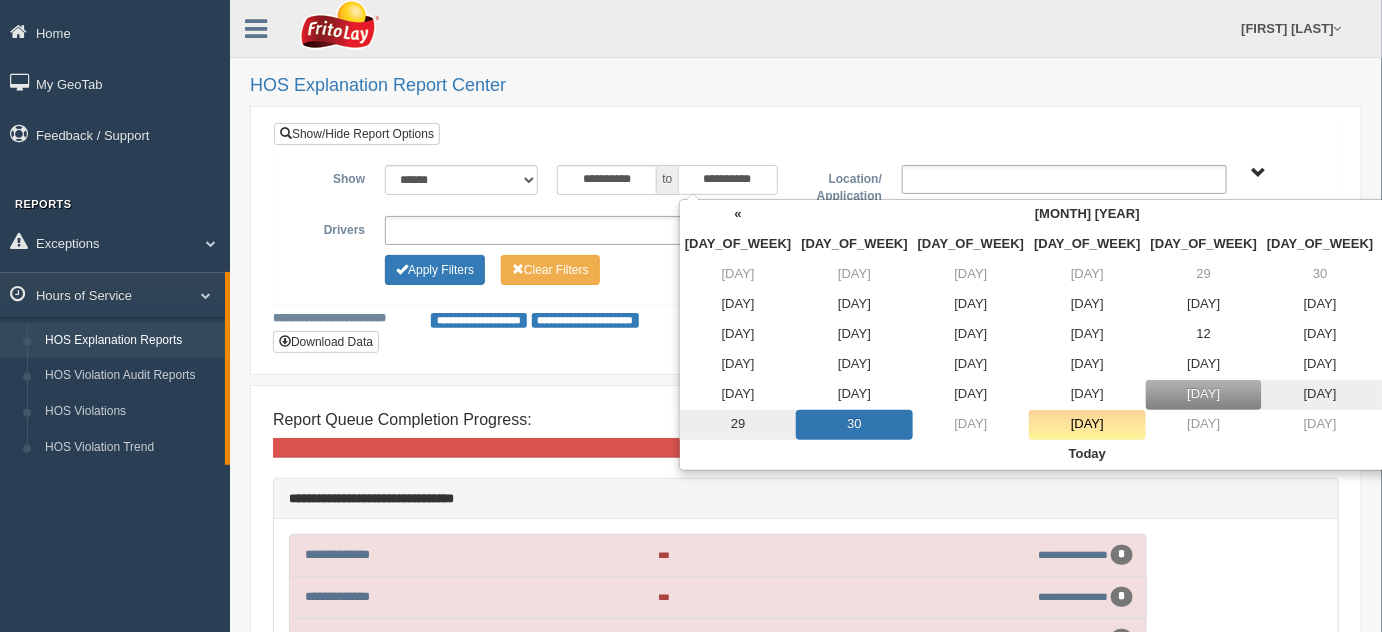 click on "**********" at bounding box center (728, 180) 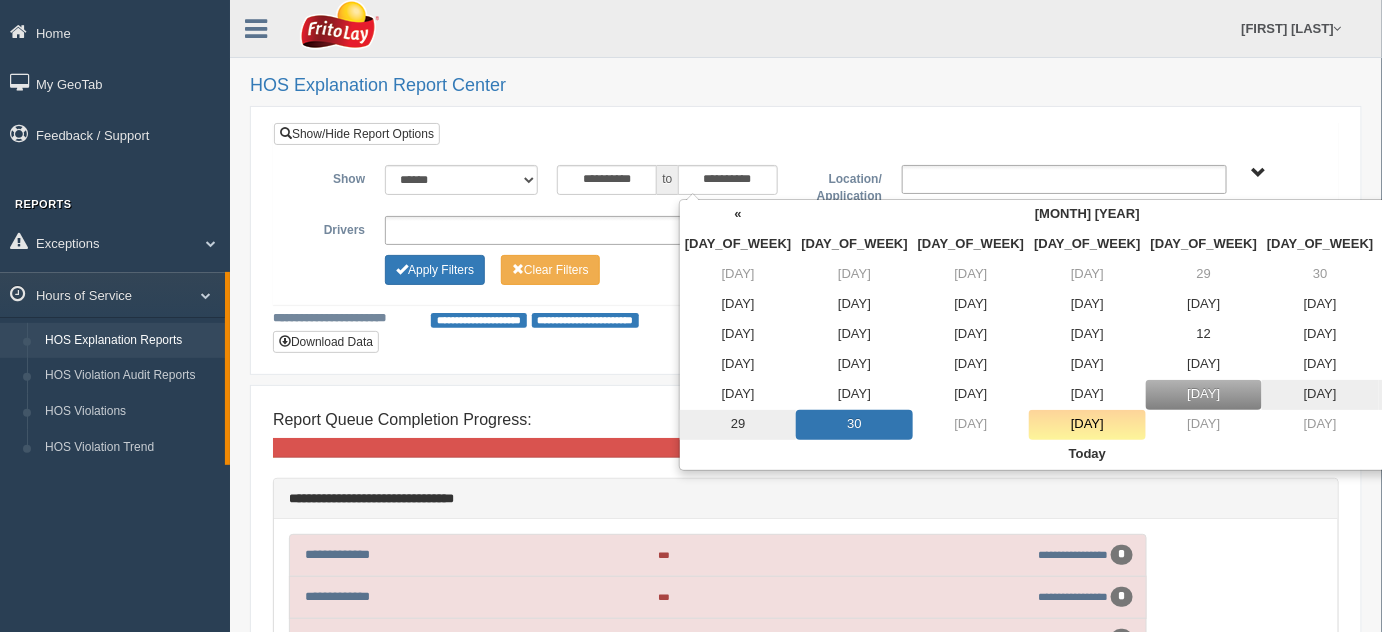 click on "[DAY]" at bounding box center [1437, 395] 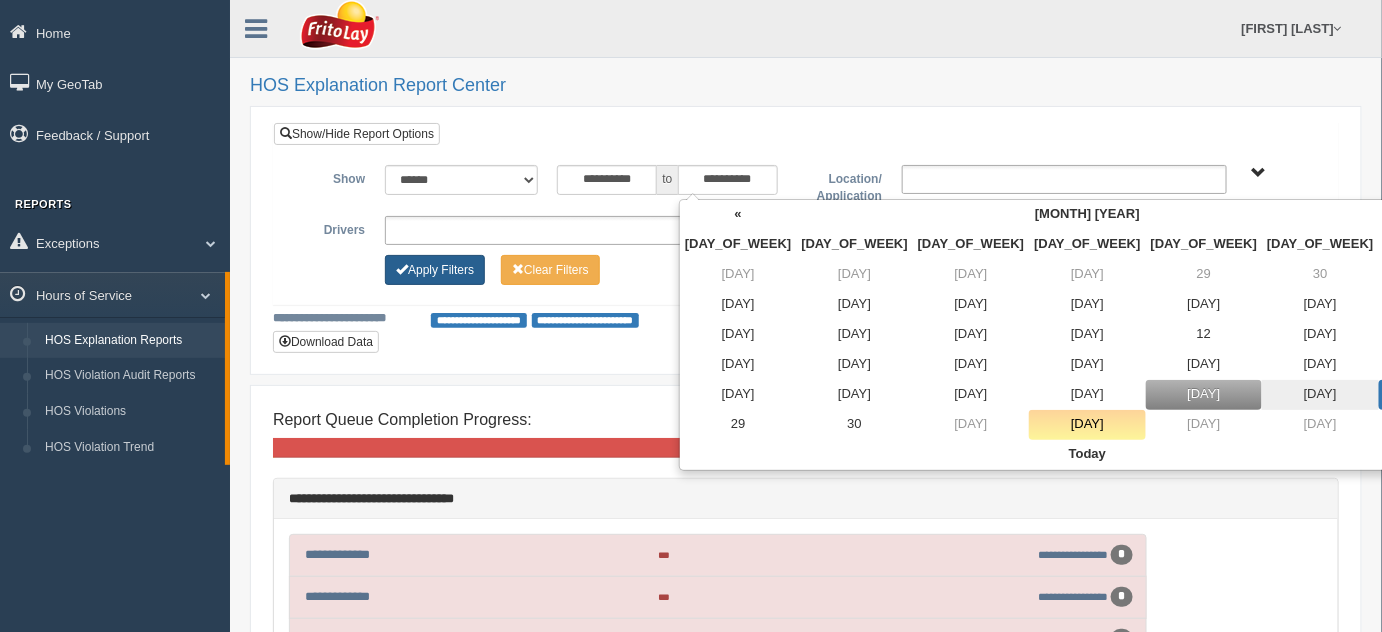 click on "[APPLY_FILTERS]" at bounding box center [452, 270] 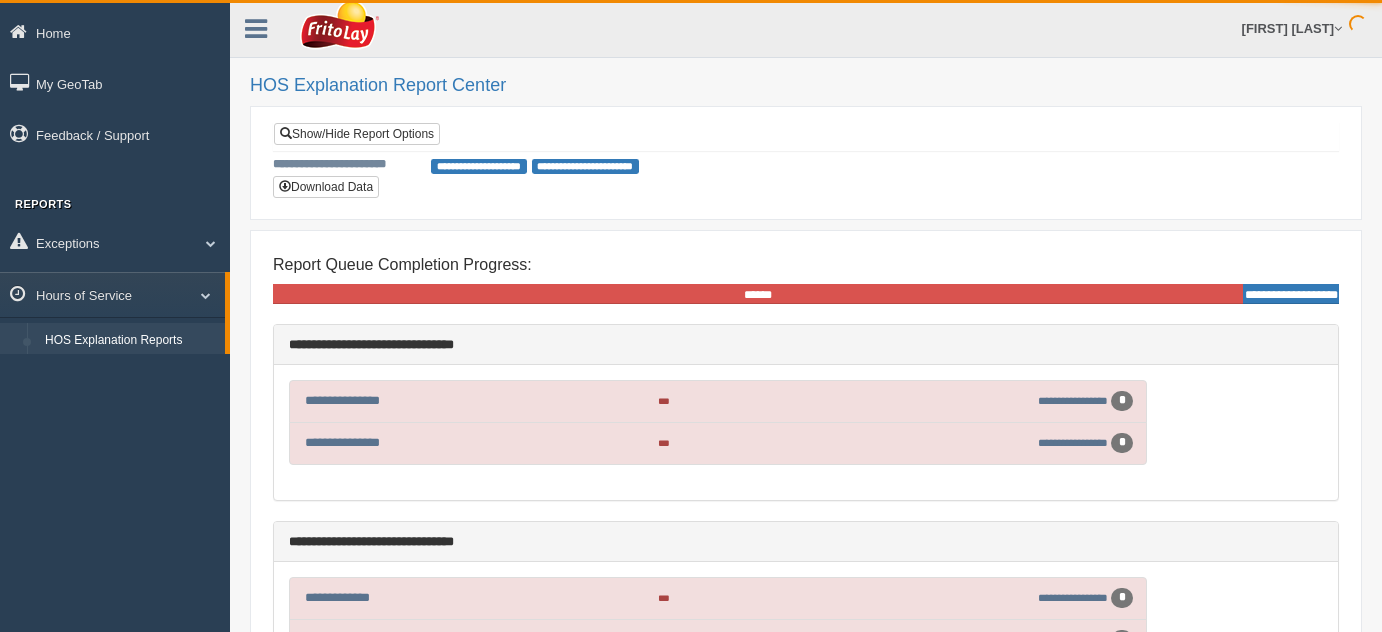 scroll, scrollTop: 0, scrollLeft: 0, axis: both 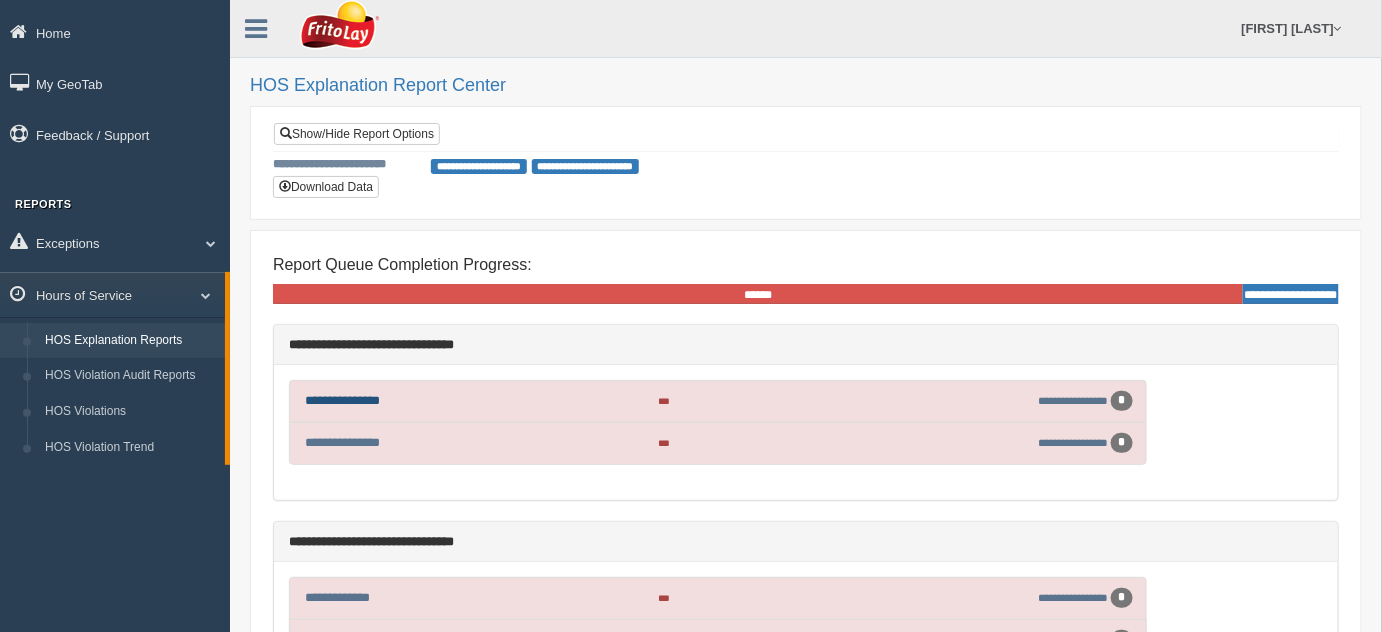 click on "**********" at bounding box center [342, 400] 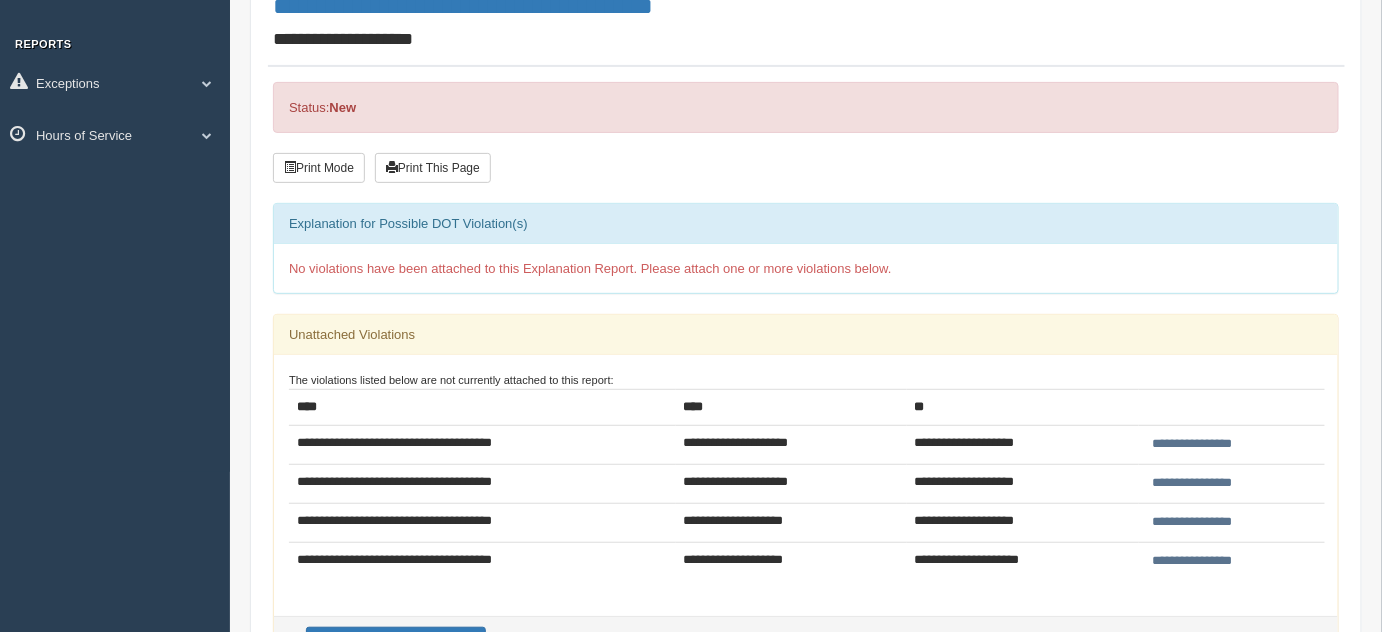 scroll, scrollTop: 181, scrollLeft: 0, axis: vertical 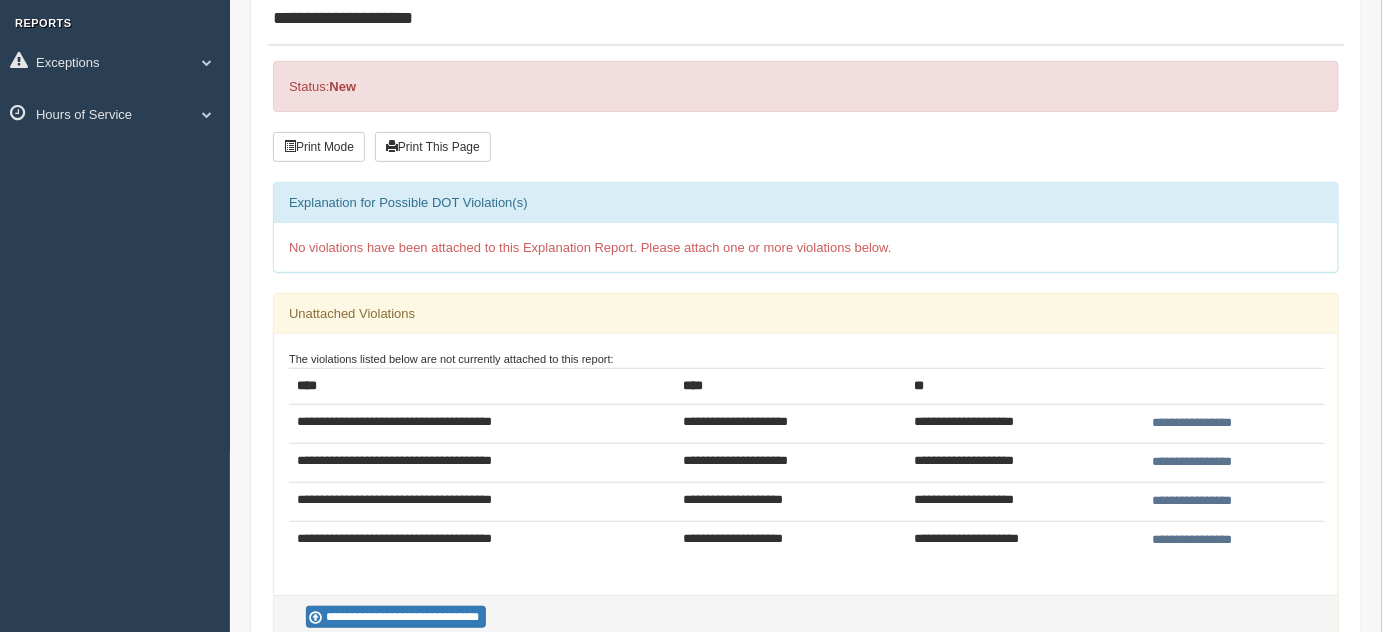 click on "**********" at bounding box center (1193, 423) 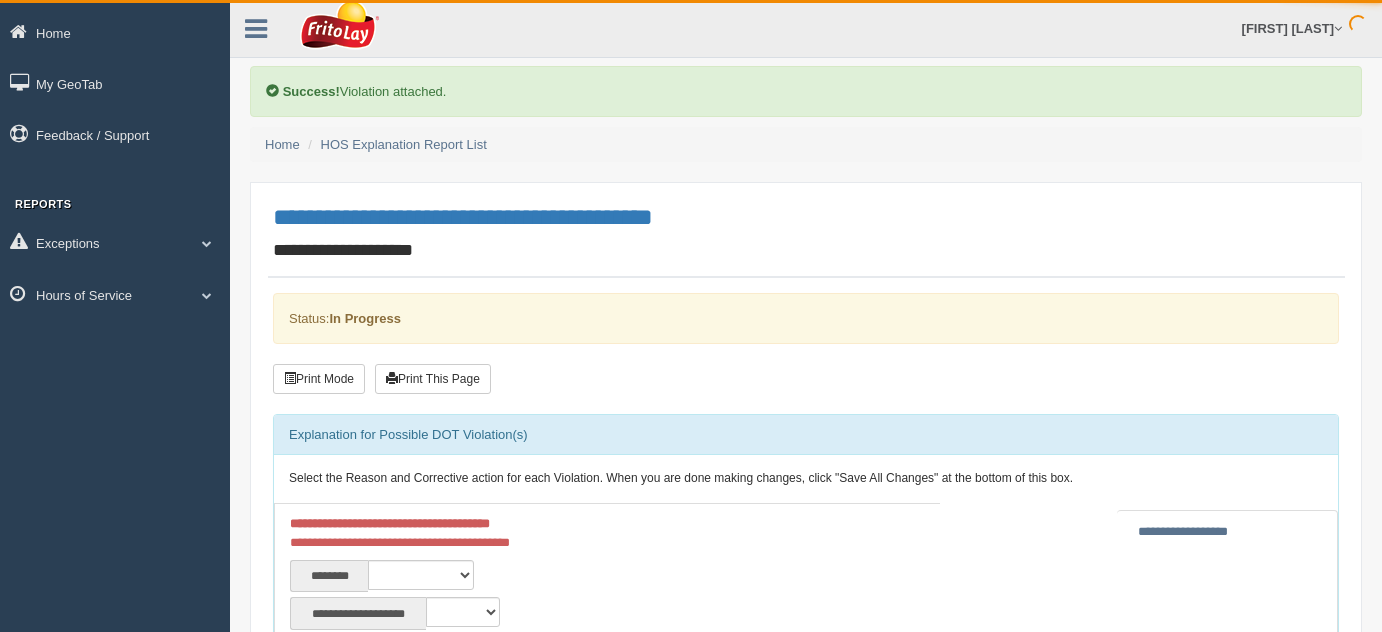 scroll, scrollTop: 0, scrollLeft: 0, axis: both 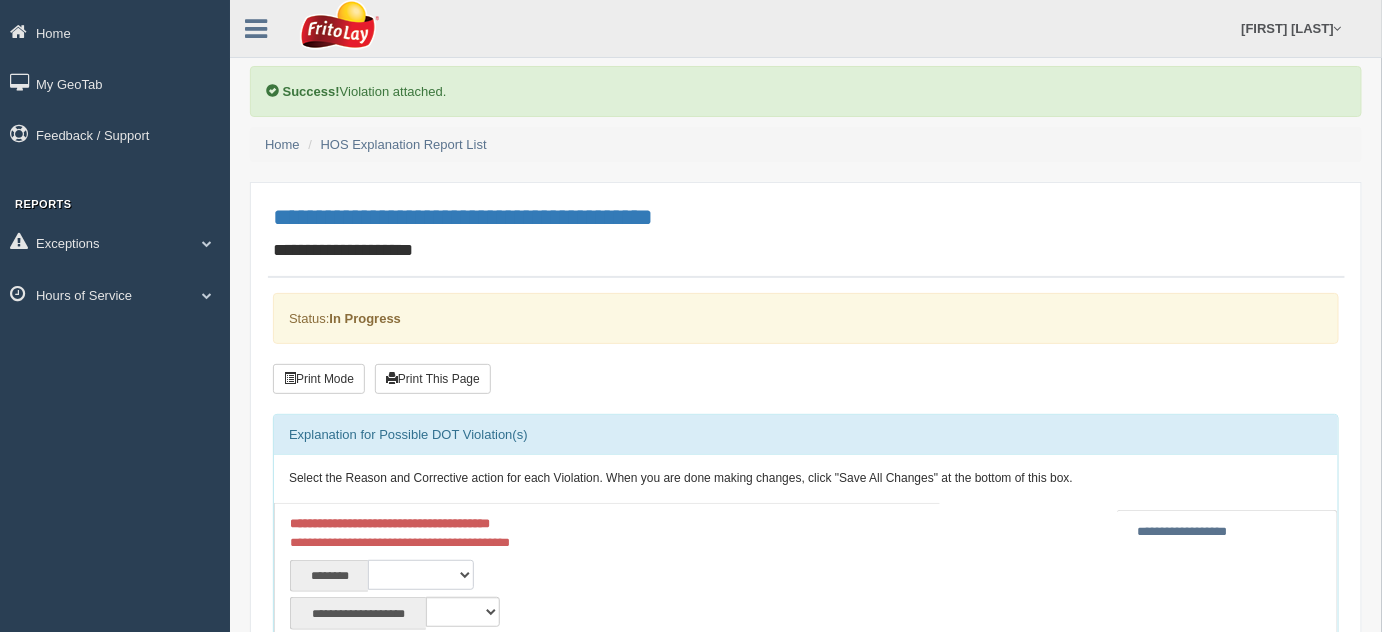 click on "**********" at bounding box center [421, 575] 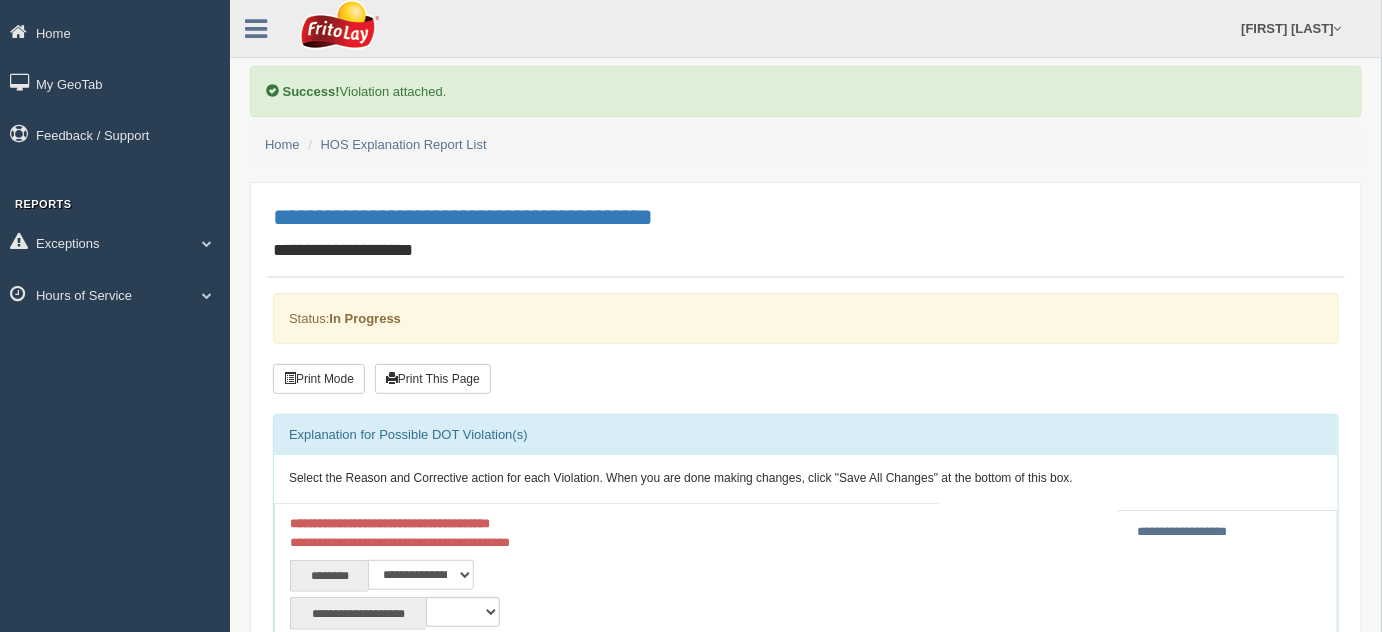 scroll, scrollTop: 90, scrollLeft: 0, axis: vertical 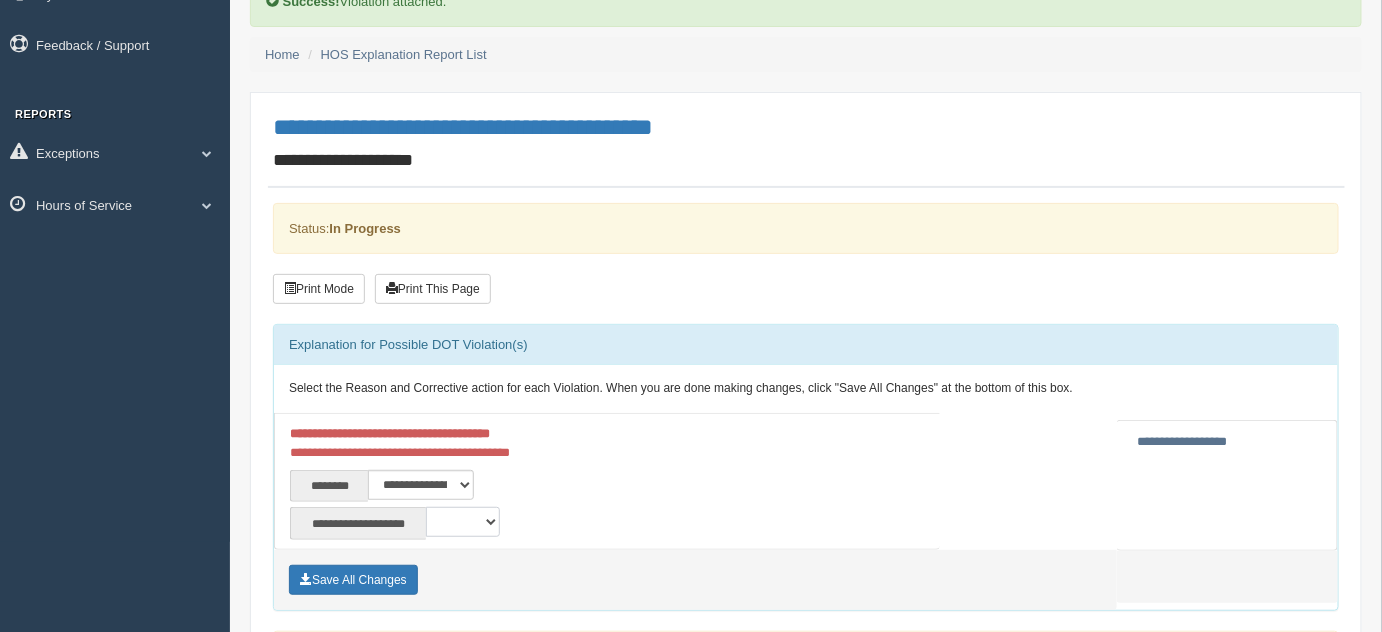 click on "**********" at bounding box center [463, 522] 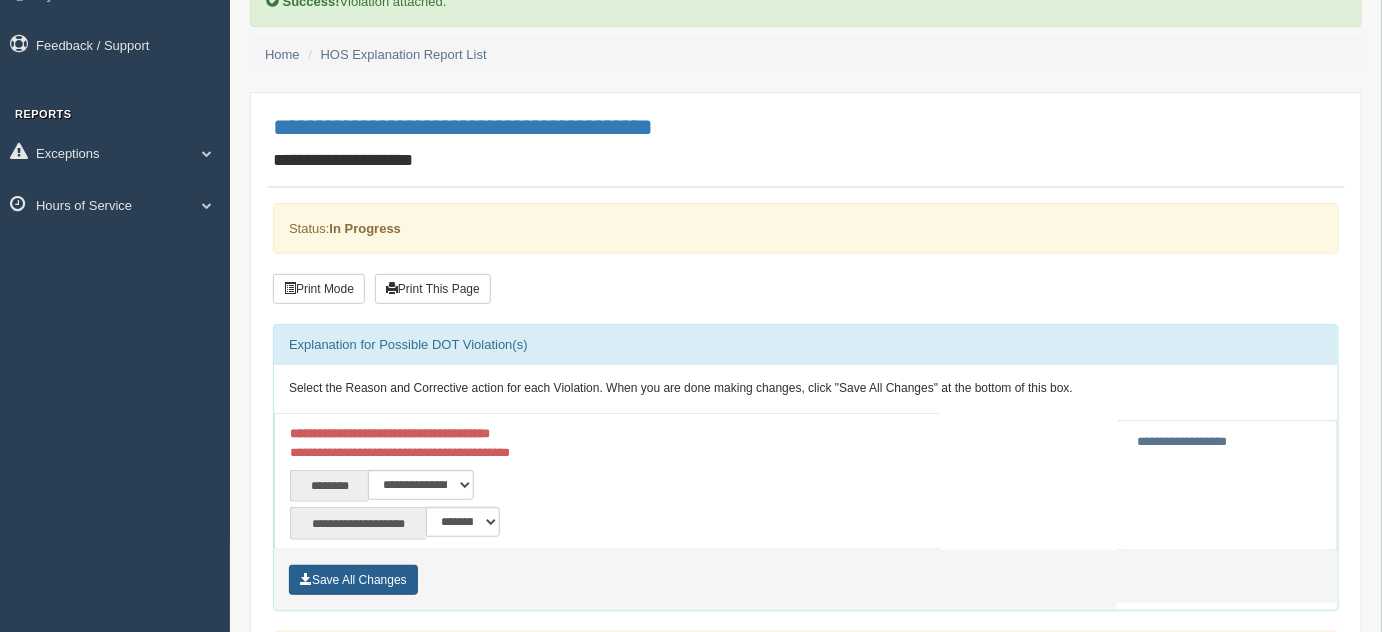 click on "Save All Changes" at bounding box center (353, 580) 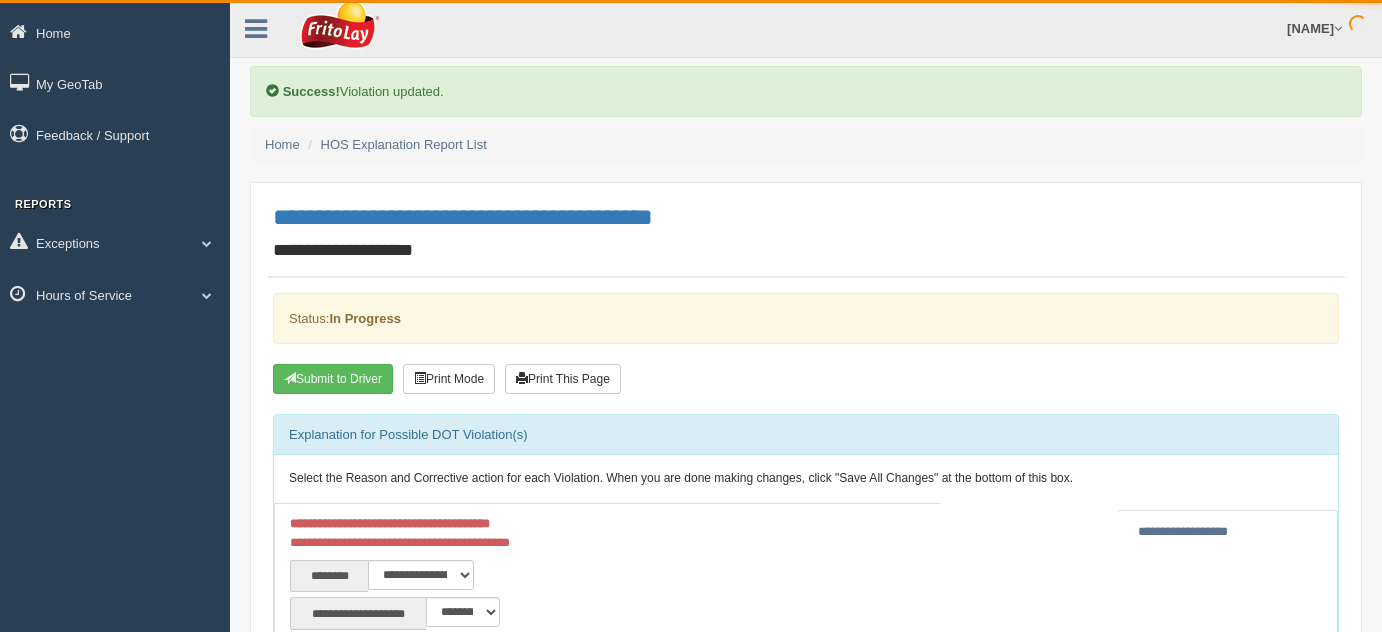 scroll, scrollTop: 0, scrollLeft: 0, axis: both 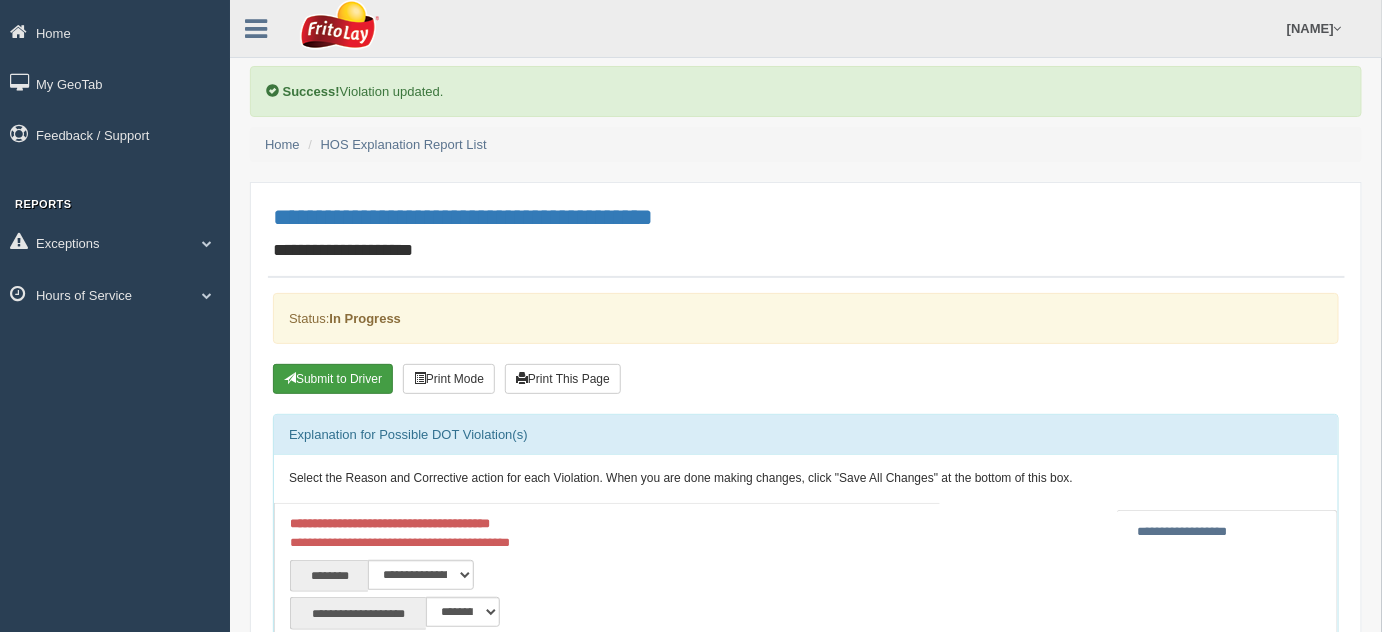 click on "Submit to Driver" at bounding box center (333, 379) 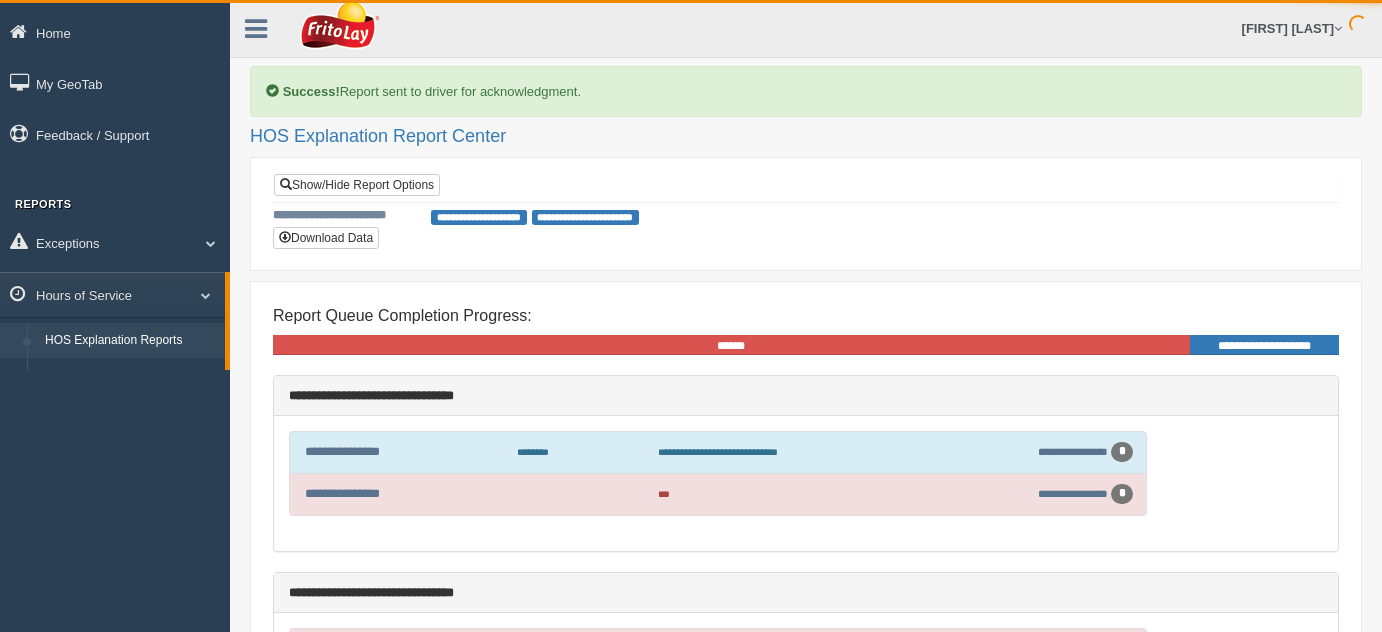 scroll, scrollTop: 0, scrollLeft: 0, axis: both 